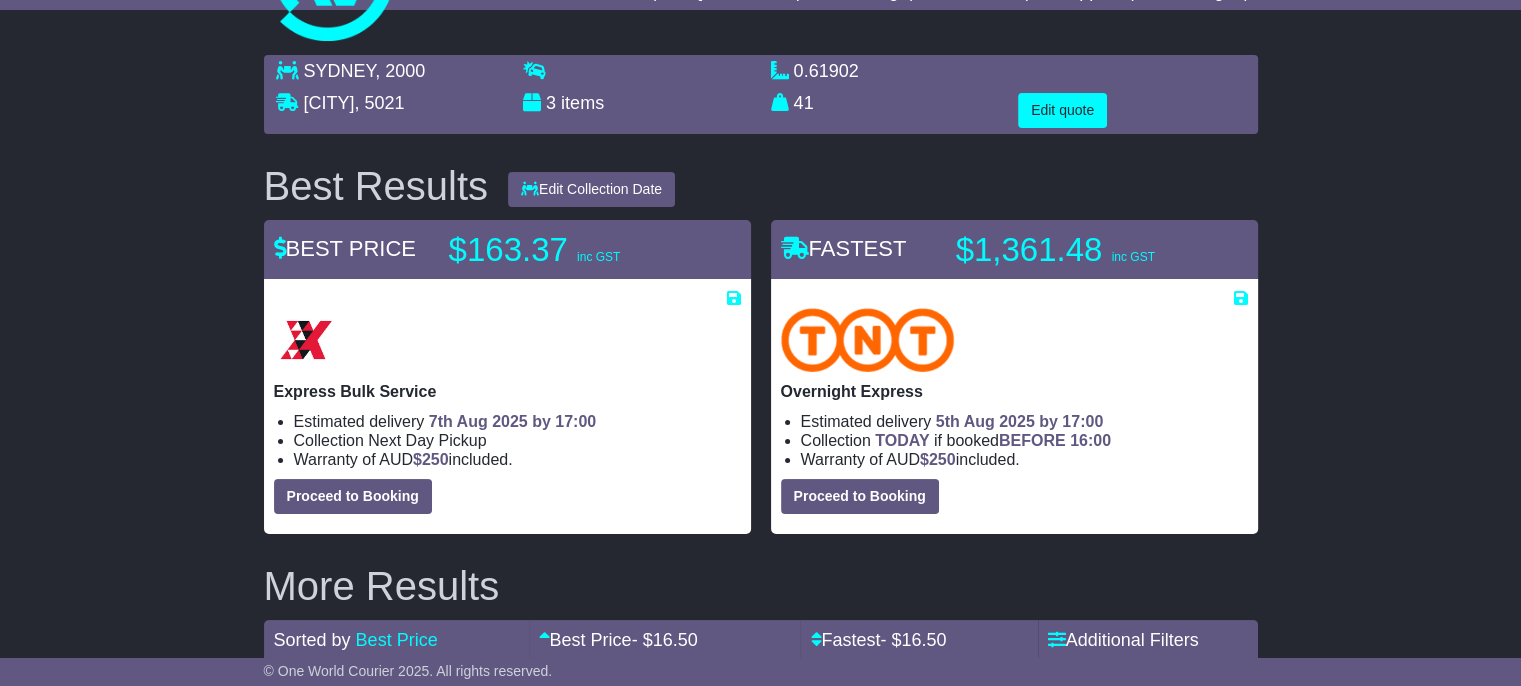 scroll, scrollTop: 0, scrollLeft: 0, axis: both 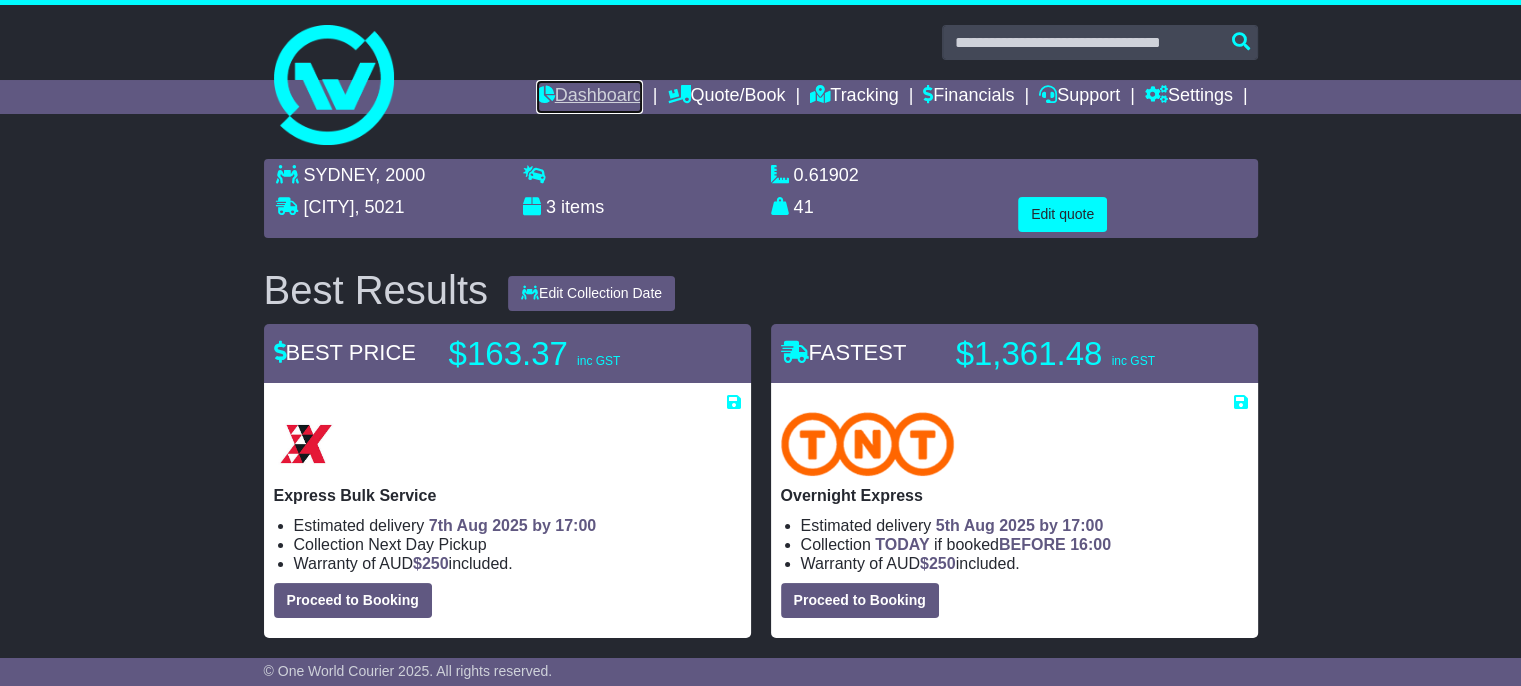 click on "Dashboard" at bounding box center [589, 97] 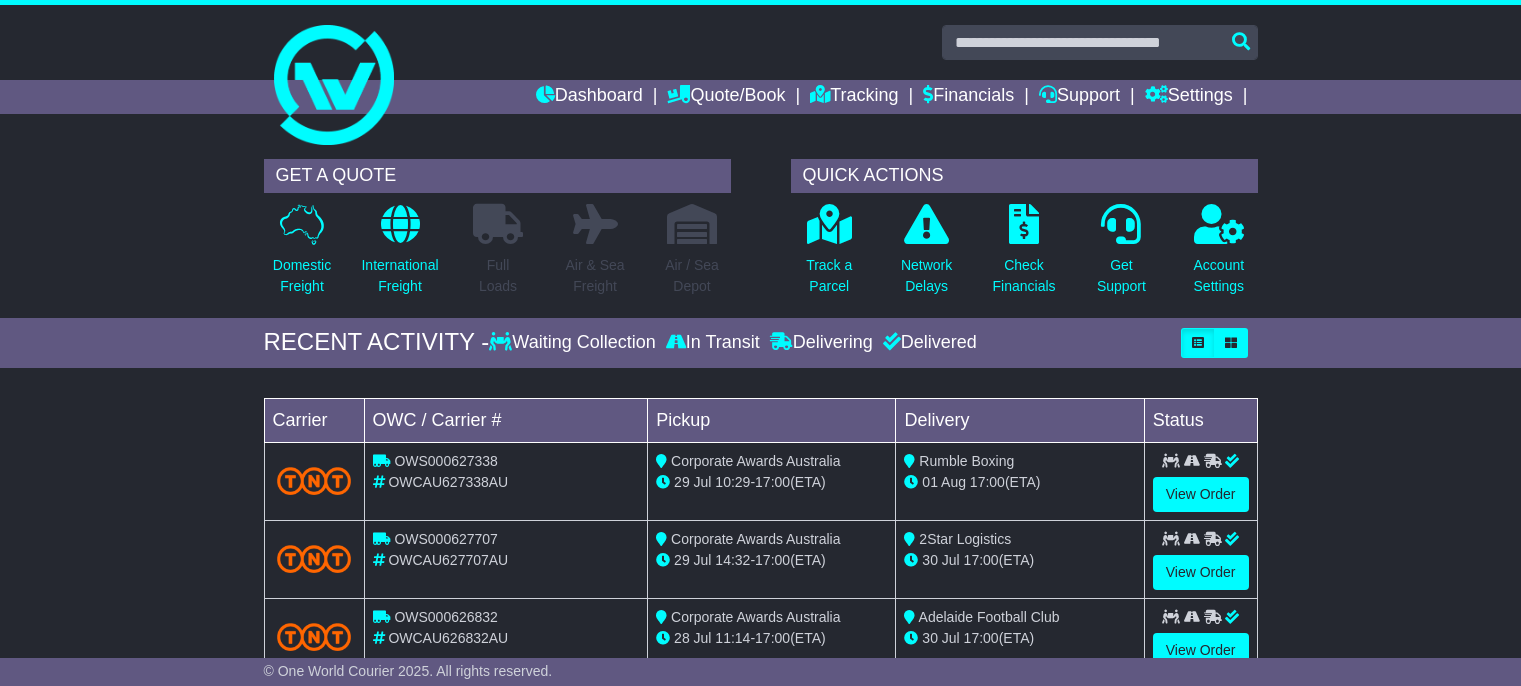 scroll, scrollTop: 0, scrollLeft: 0, axis: both 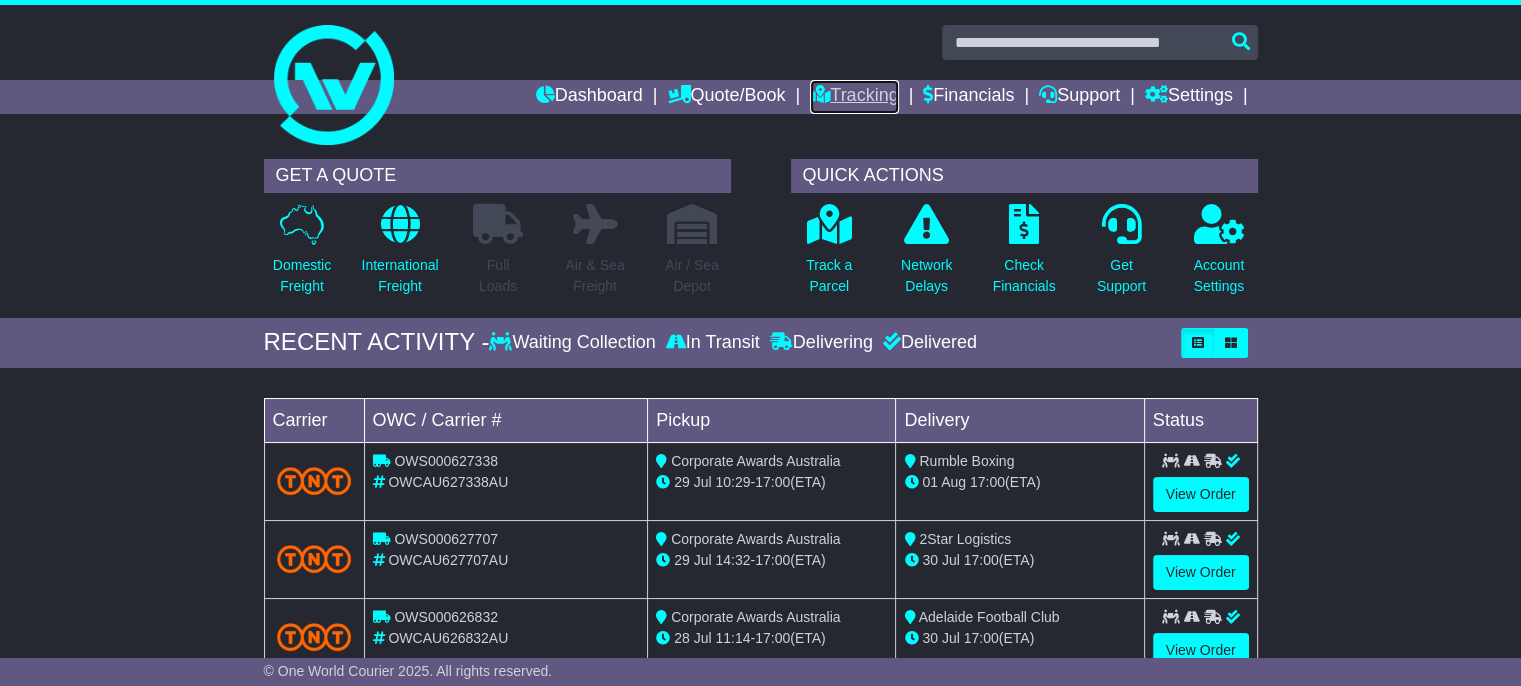 click on "Tracking" at bounding box center [854, 97] 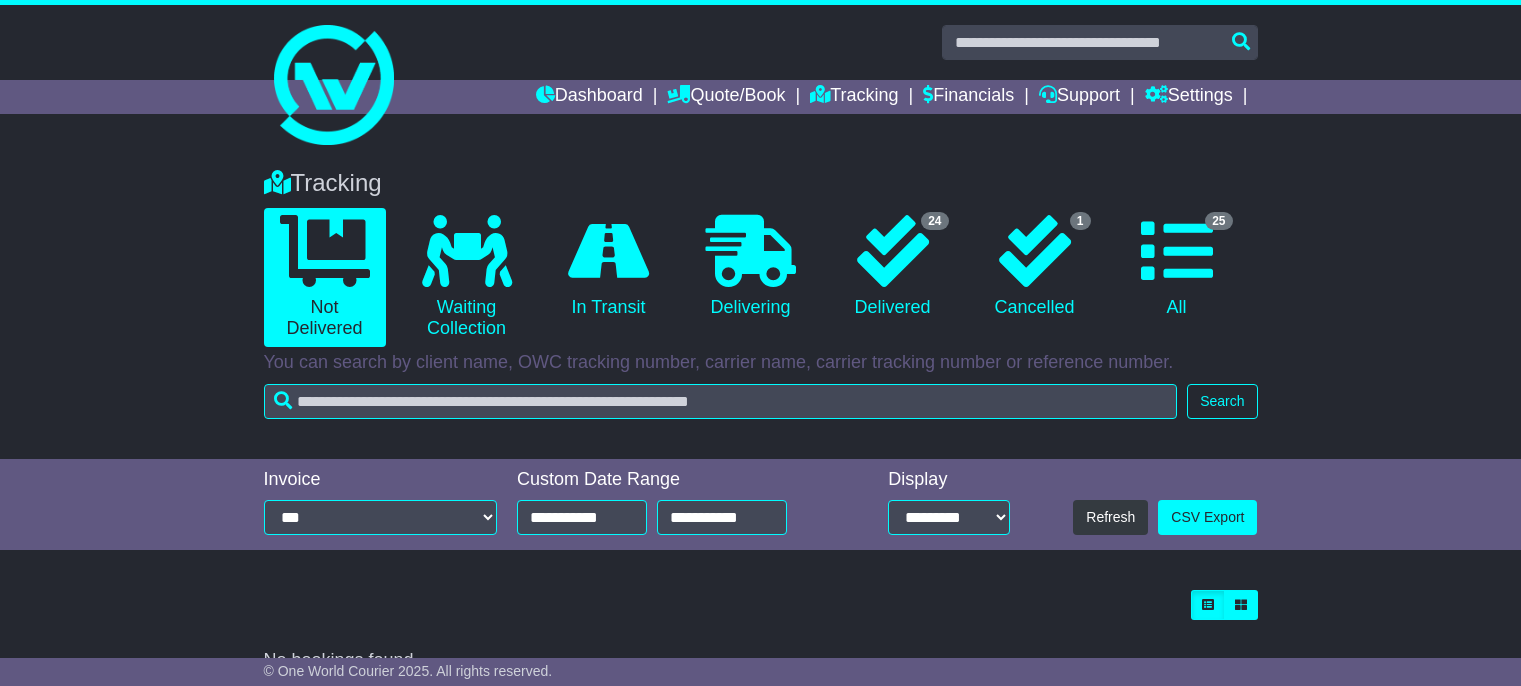 scroll, scrollTop: 0, scrollLeft: 0, axis: both 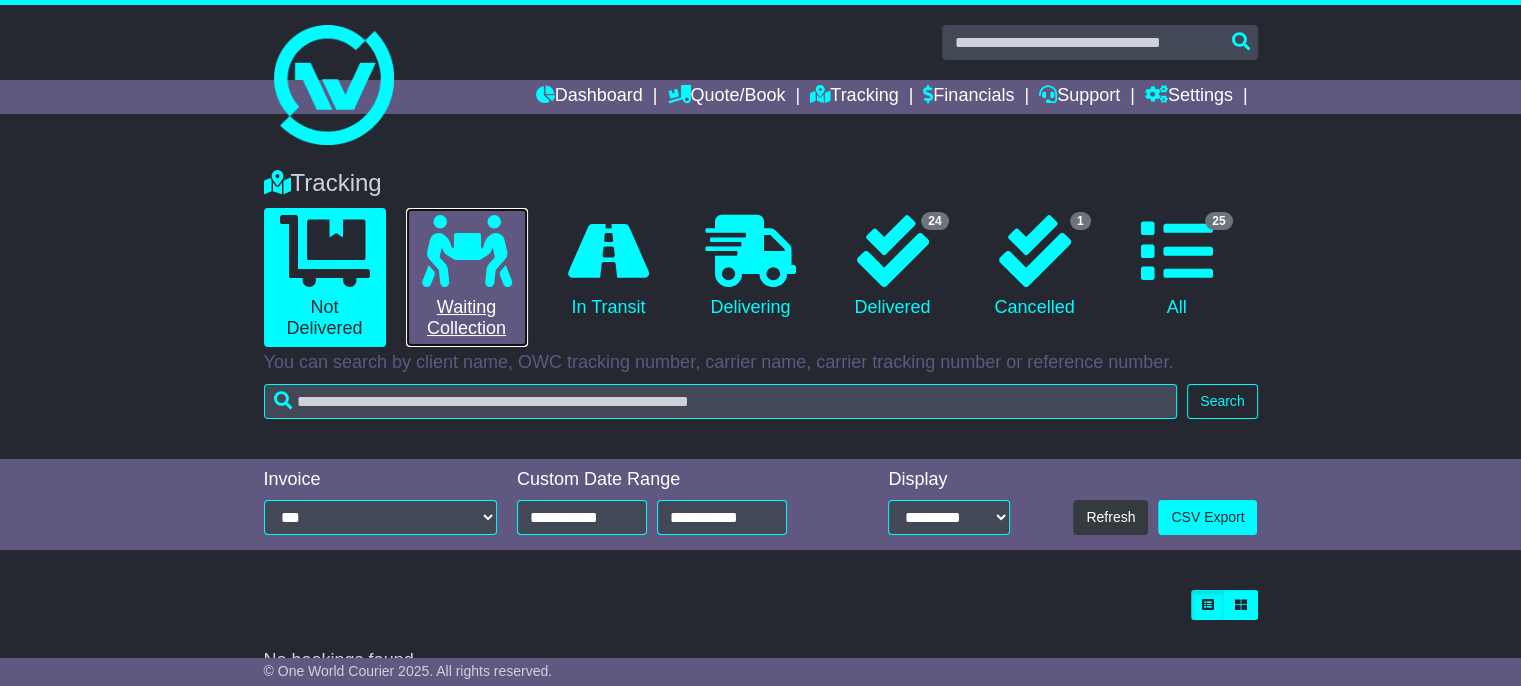 click on "0
Waiting Collection" at bounding box center [467, 277] 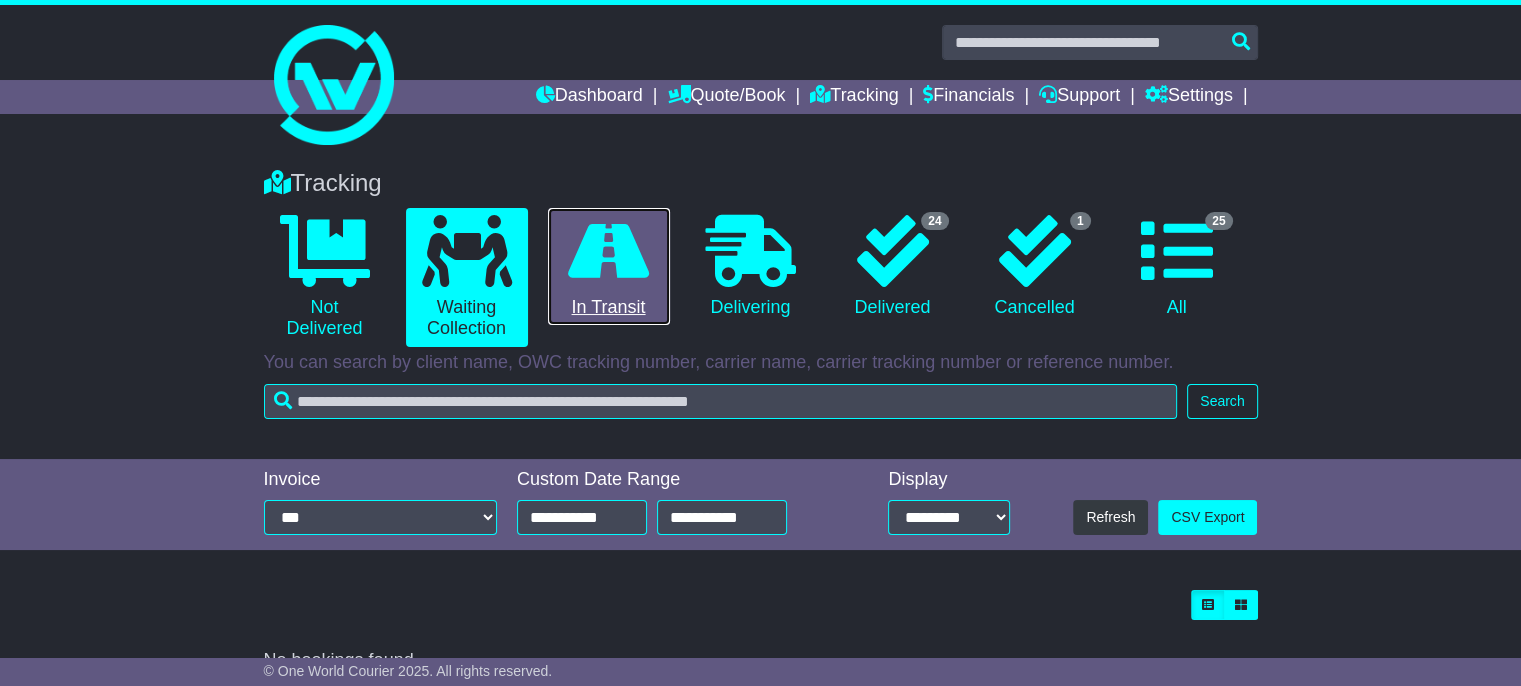 click on "0
In Transit" at bounding box center (609, 267) 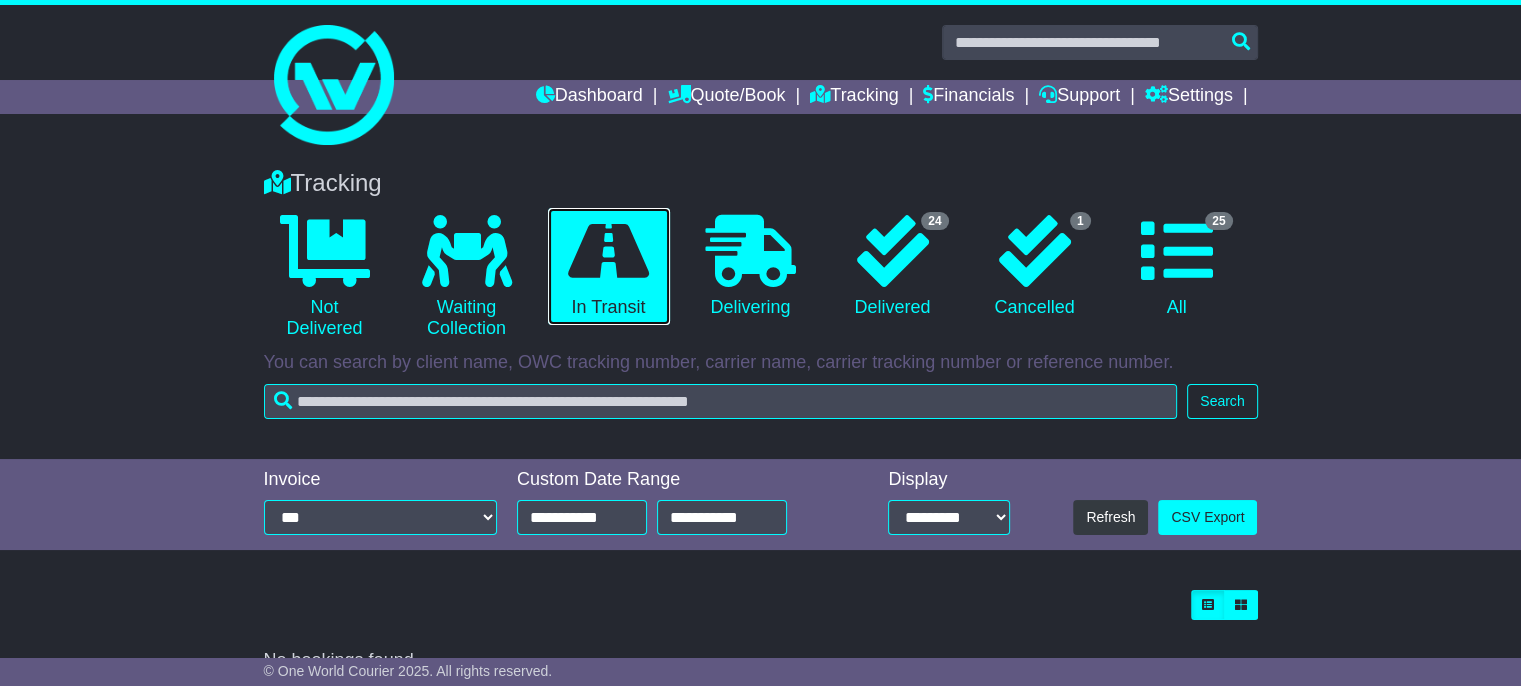 scroll, scrollTop: 36, scrollLeft: 0, axis: vertical 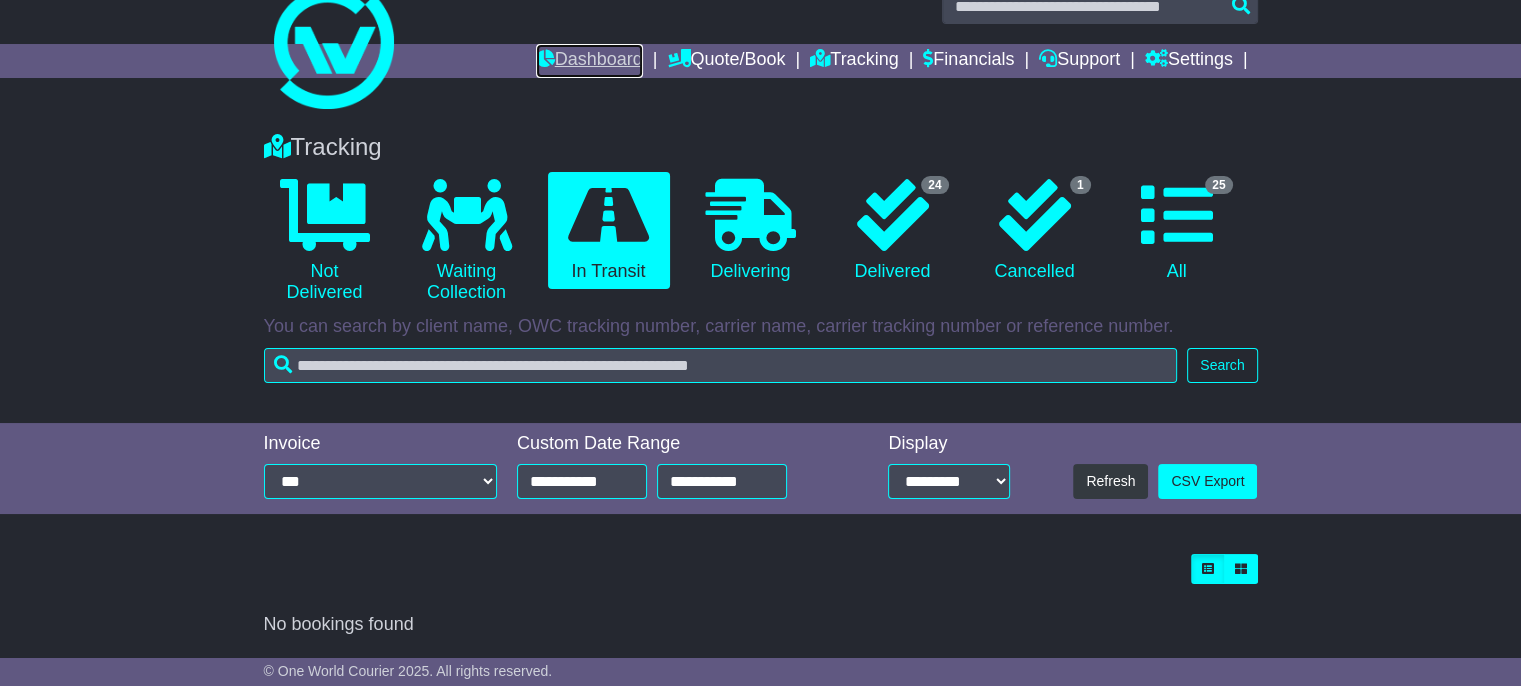 click on "Dashboard" at bounding box center (589, 61) 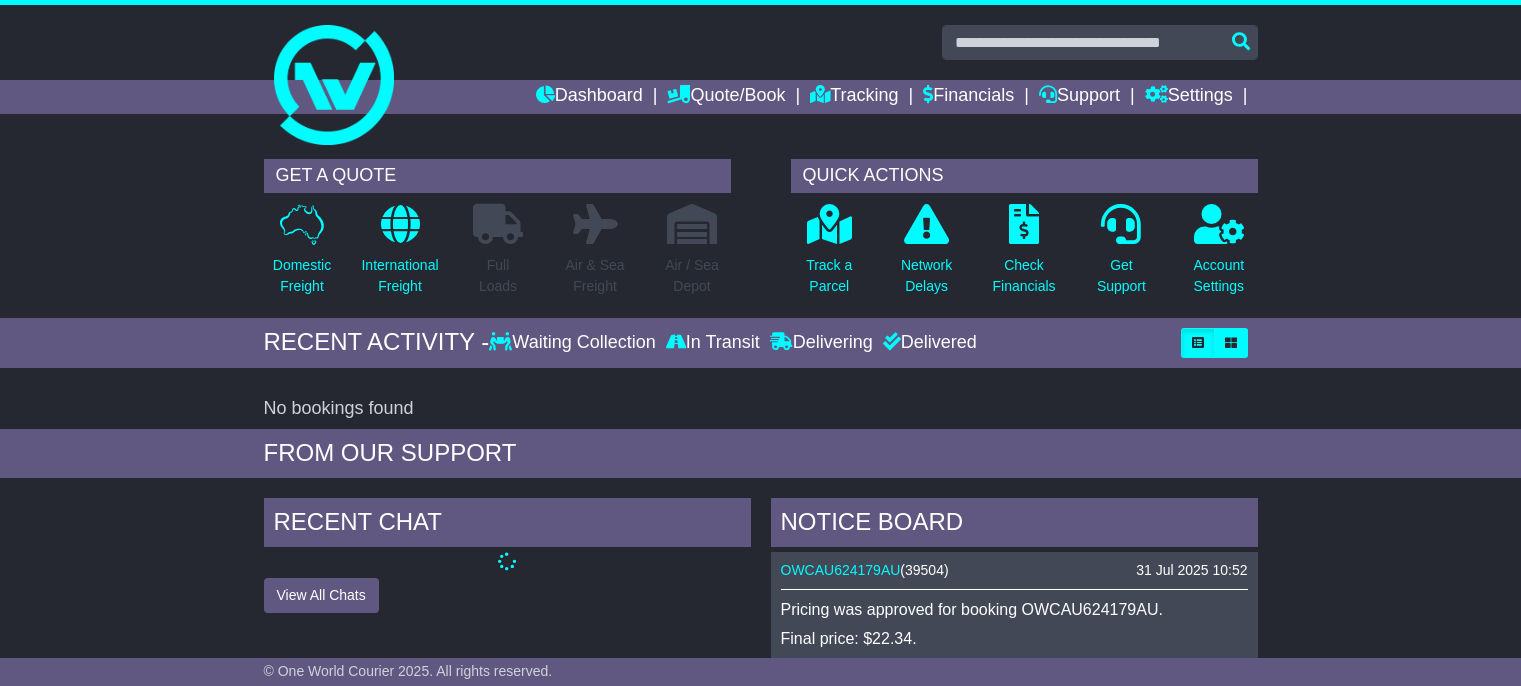 scroll, scrollTop: 0, scrollLeft: 0, axis: both 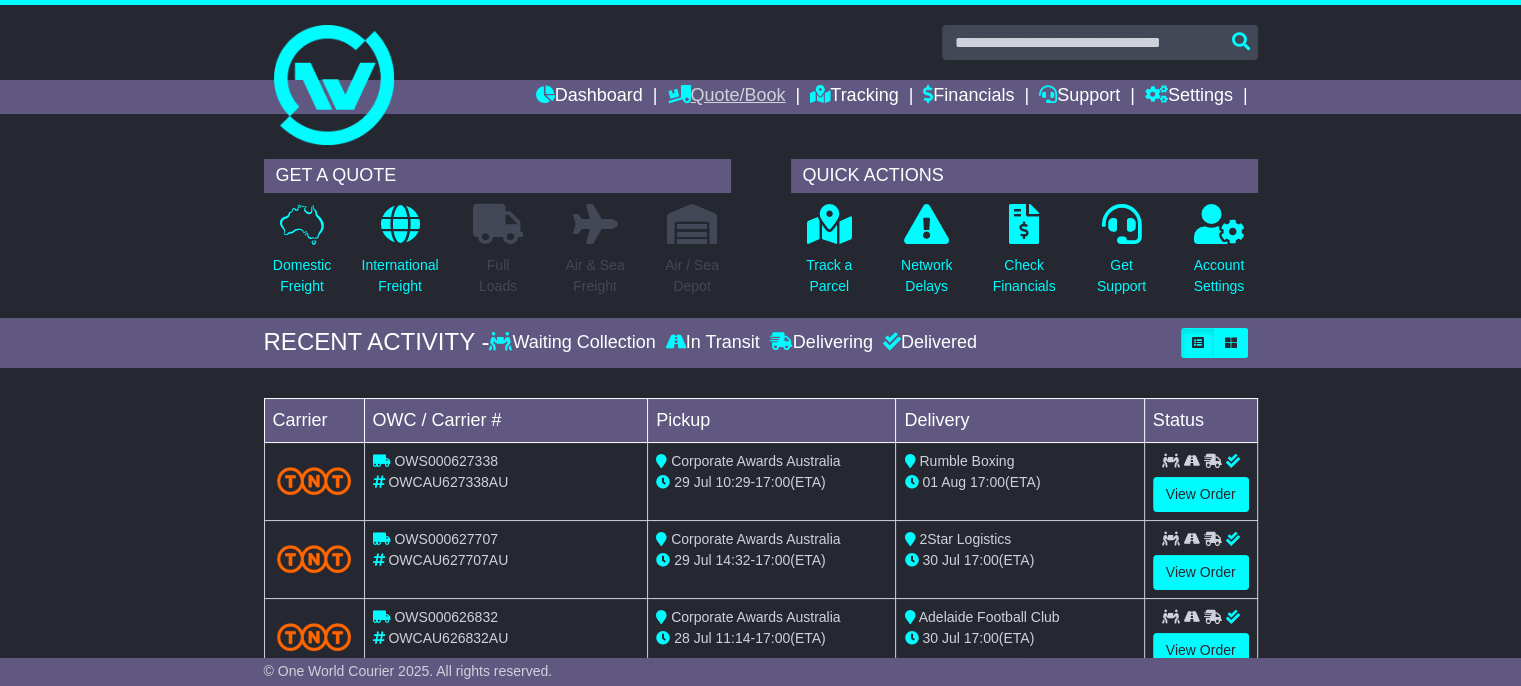 click on "Quote/Book" at bounding box center (726, 97) 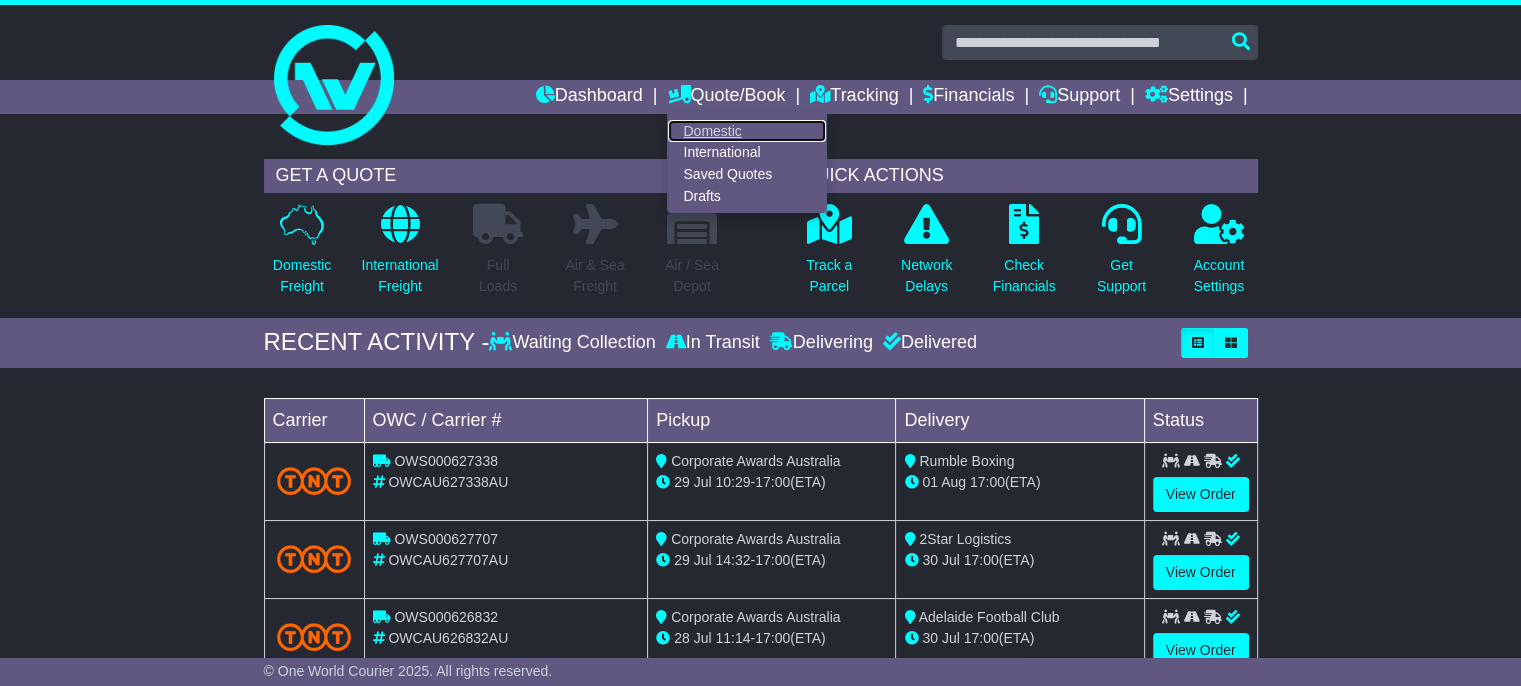 click on "Domestic" at bounding box center [747, 131] 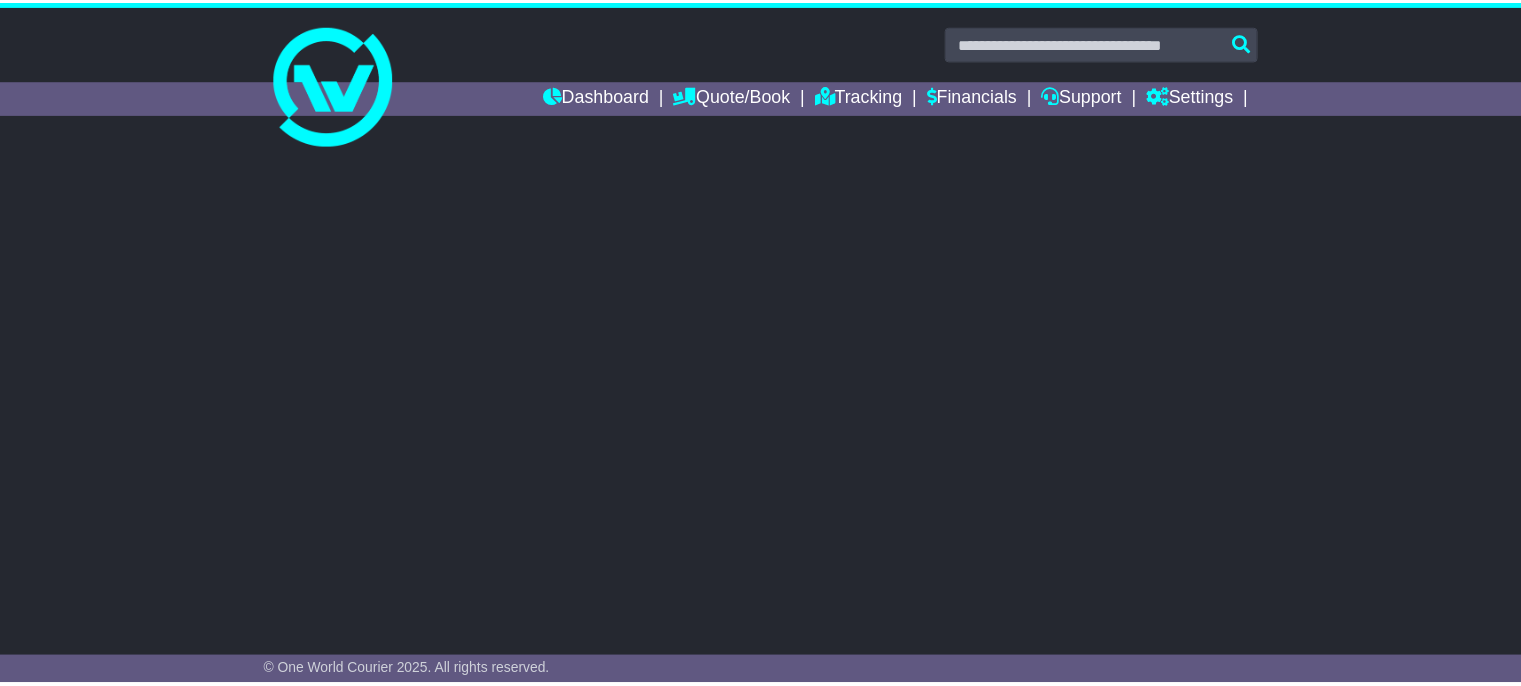 scroll, scrollTop: 0, scrollLeft: 0, axis: both 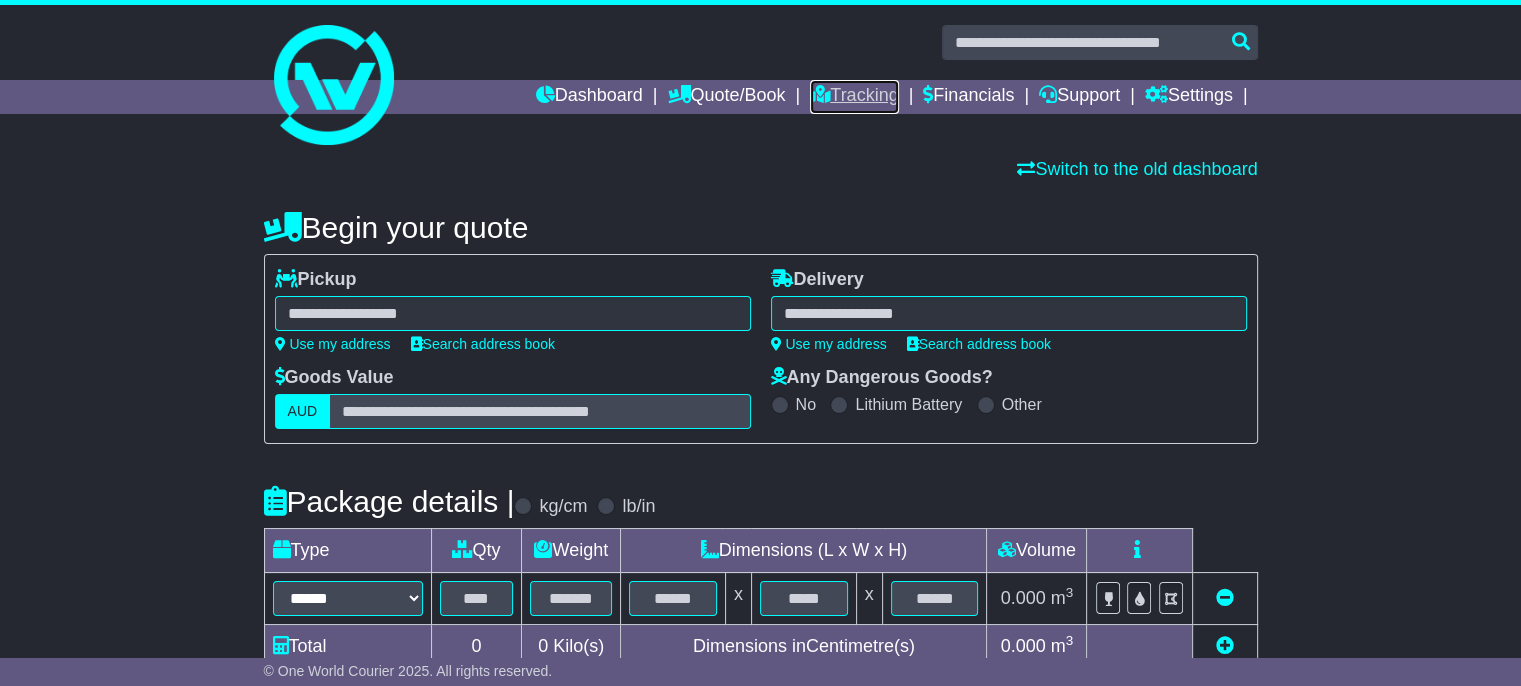 click on "Tracking" at bounding box center [854, 97] 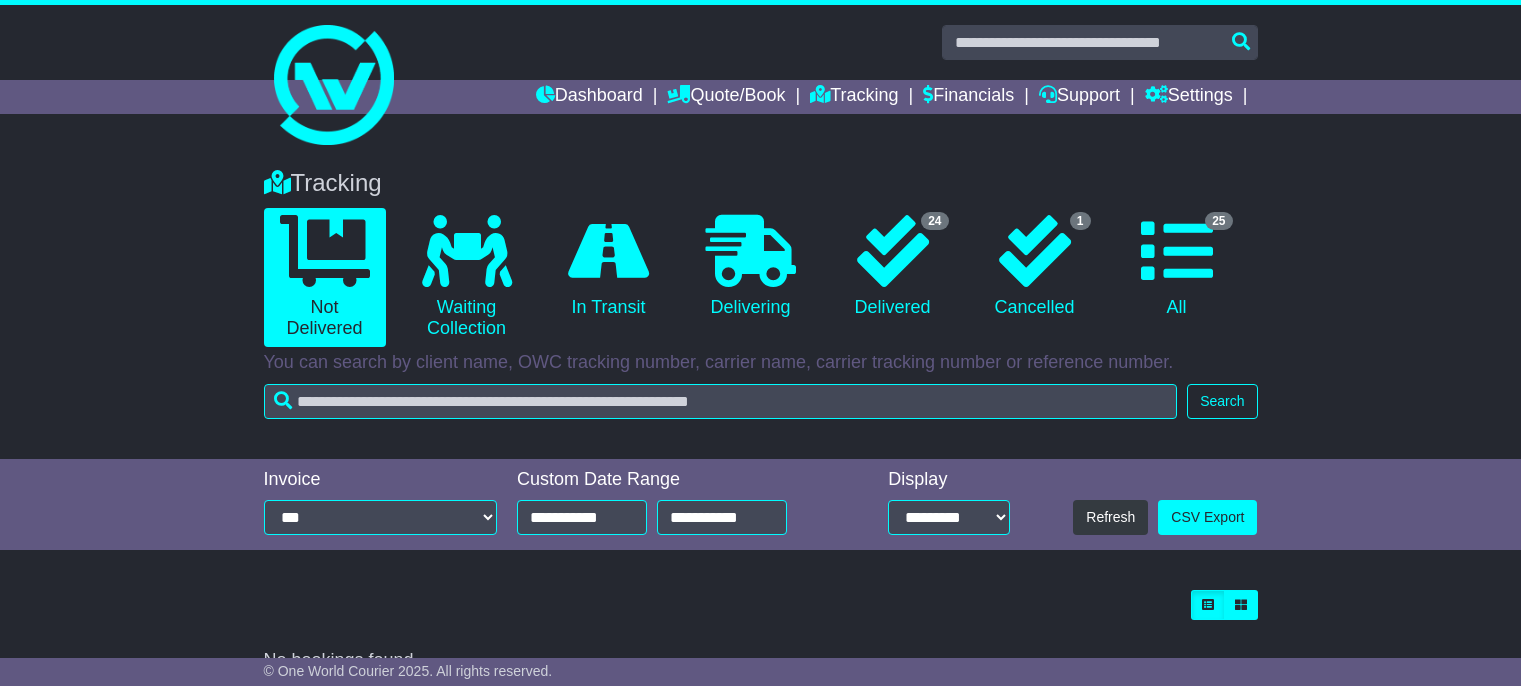 scroll, scrollTop: 0, scrollLeft: 0, axis: both 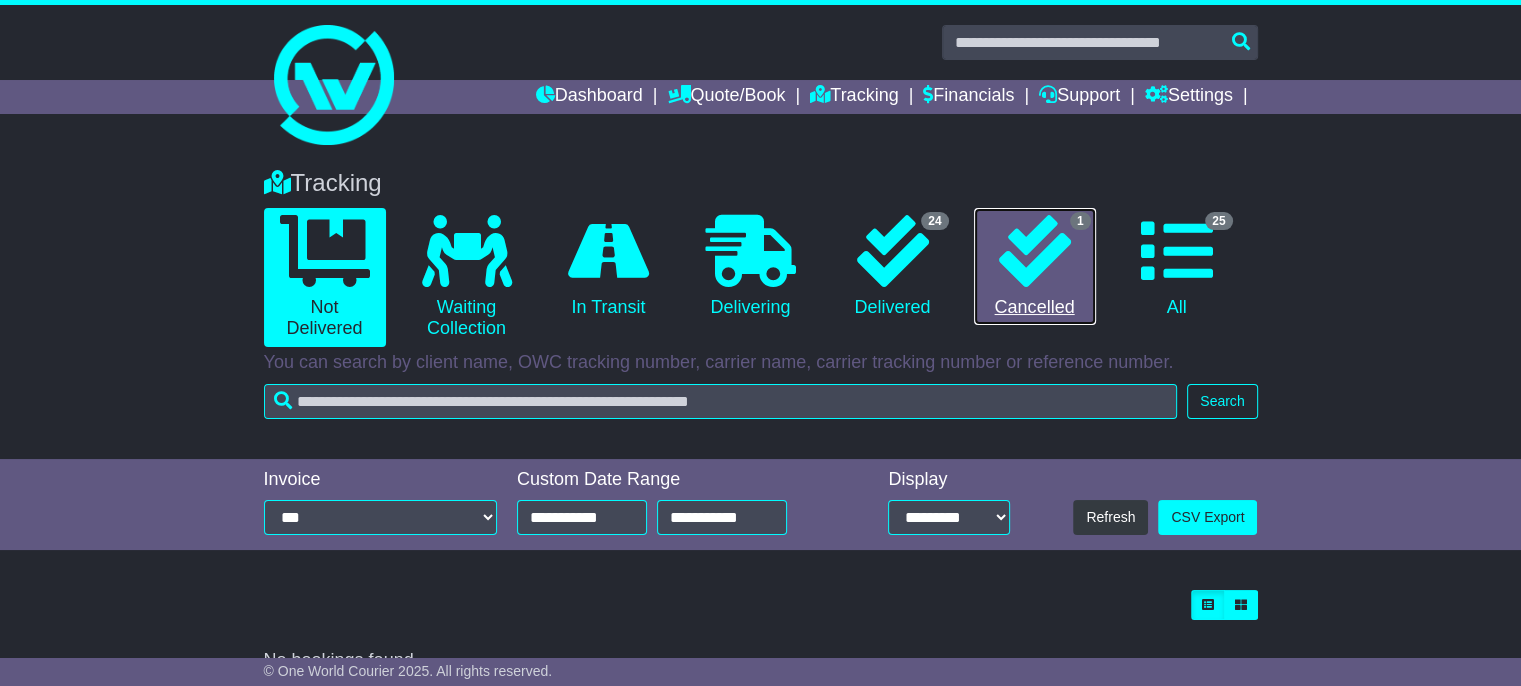 click at bounding box center (1035, 251) 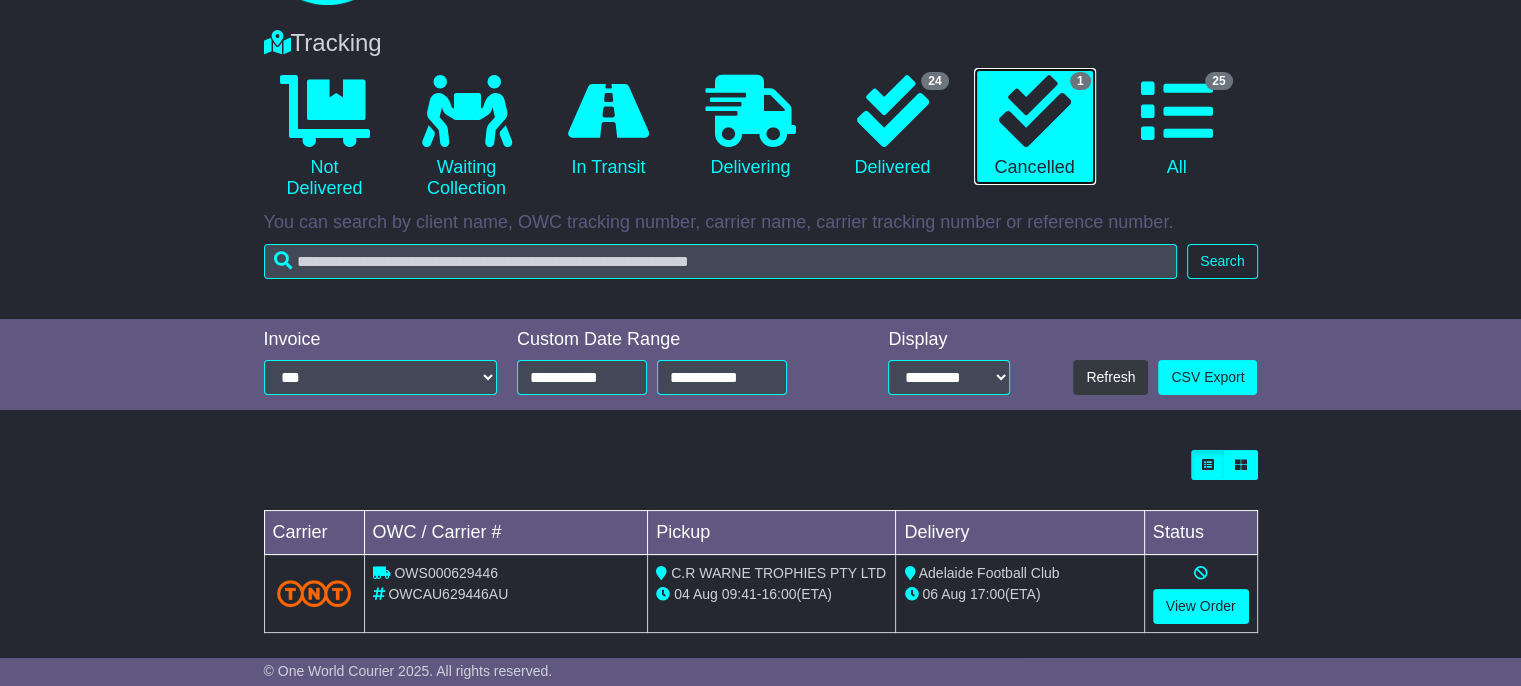 scroll, scrollTop: 156, scrollLeft: 0, axis: vertical 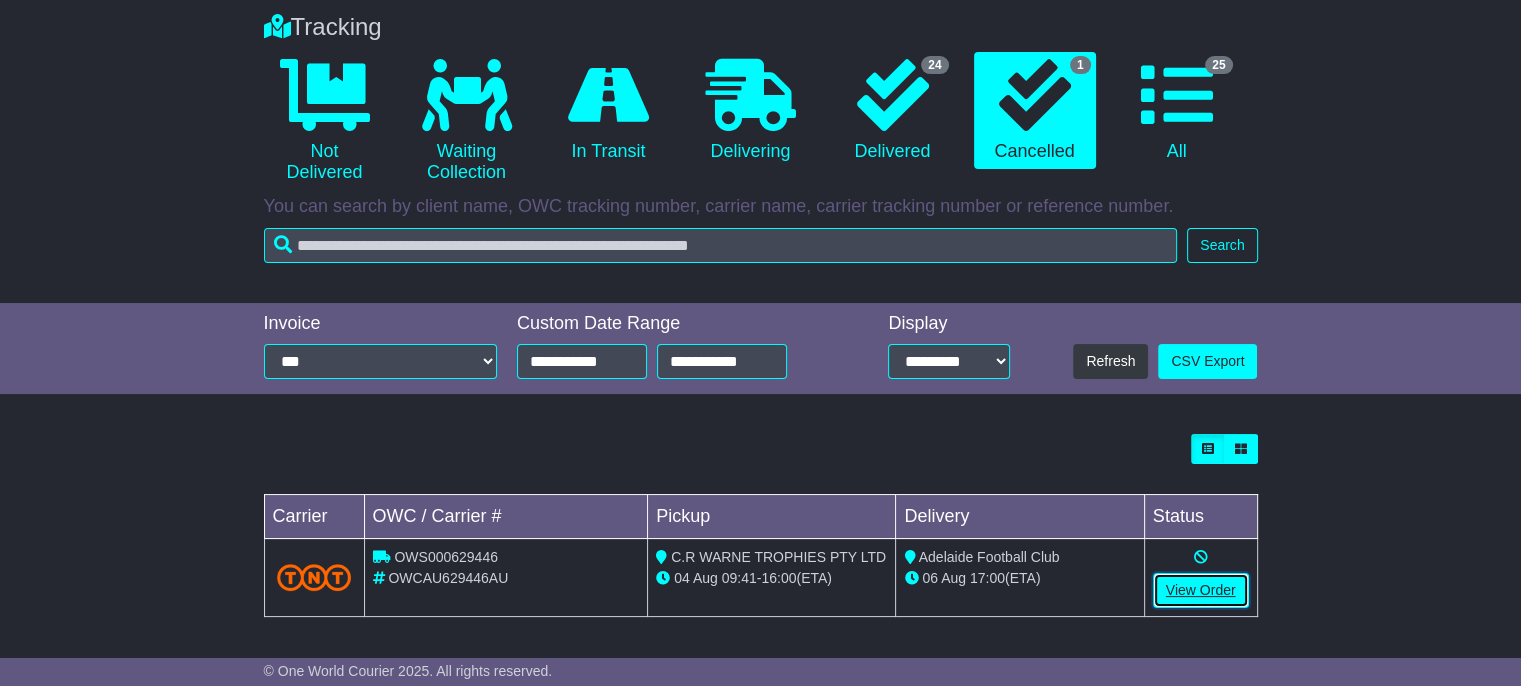 click on "View Order" at bounding box center (1201, 590) 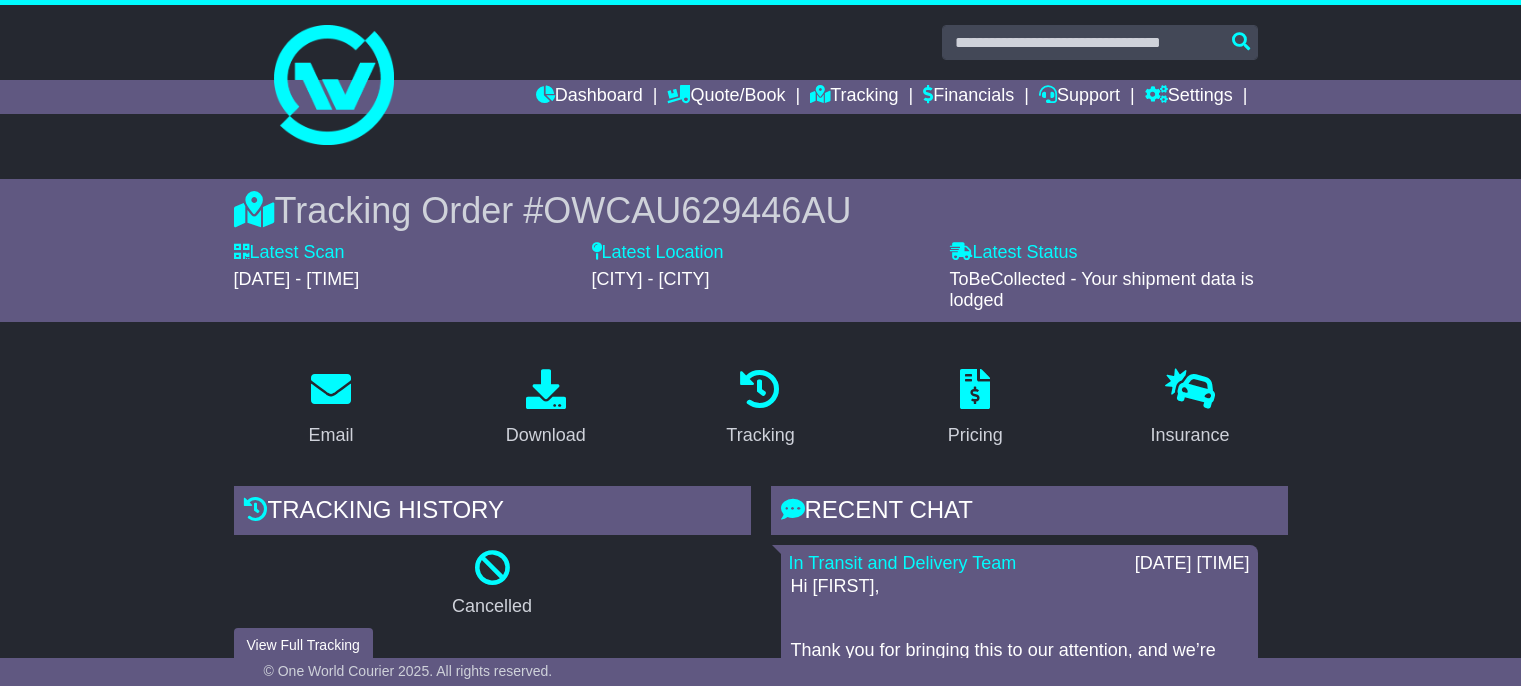 scroll, scrollTop: 0, scrollLeft: 0, axis: both 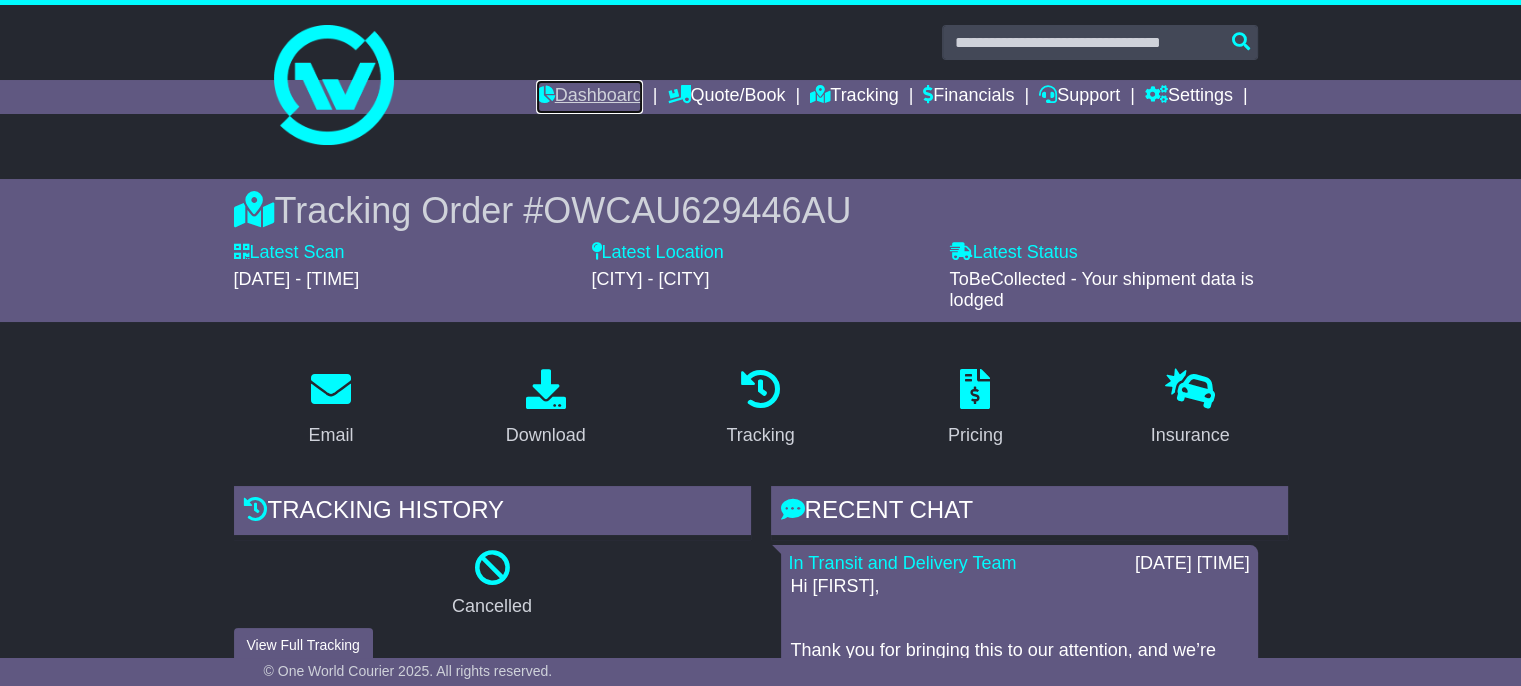click on "Dashboard" at bounding box center [589, 97] 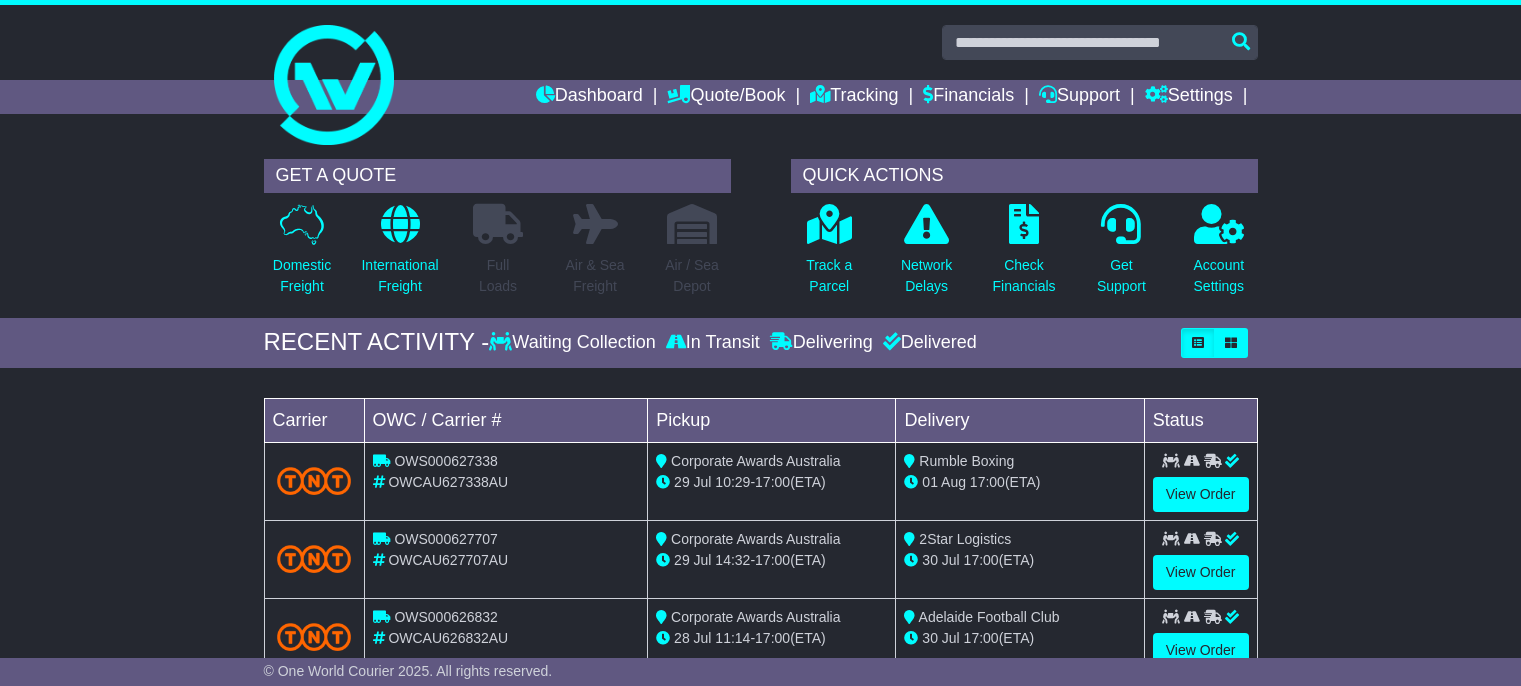 scroll, scrollTop: 0, scrollLeft: 0, axis: both 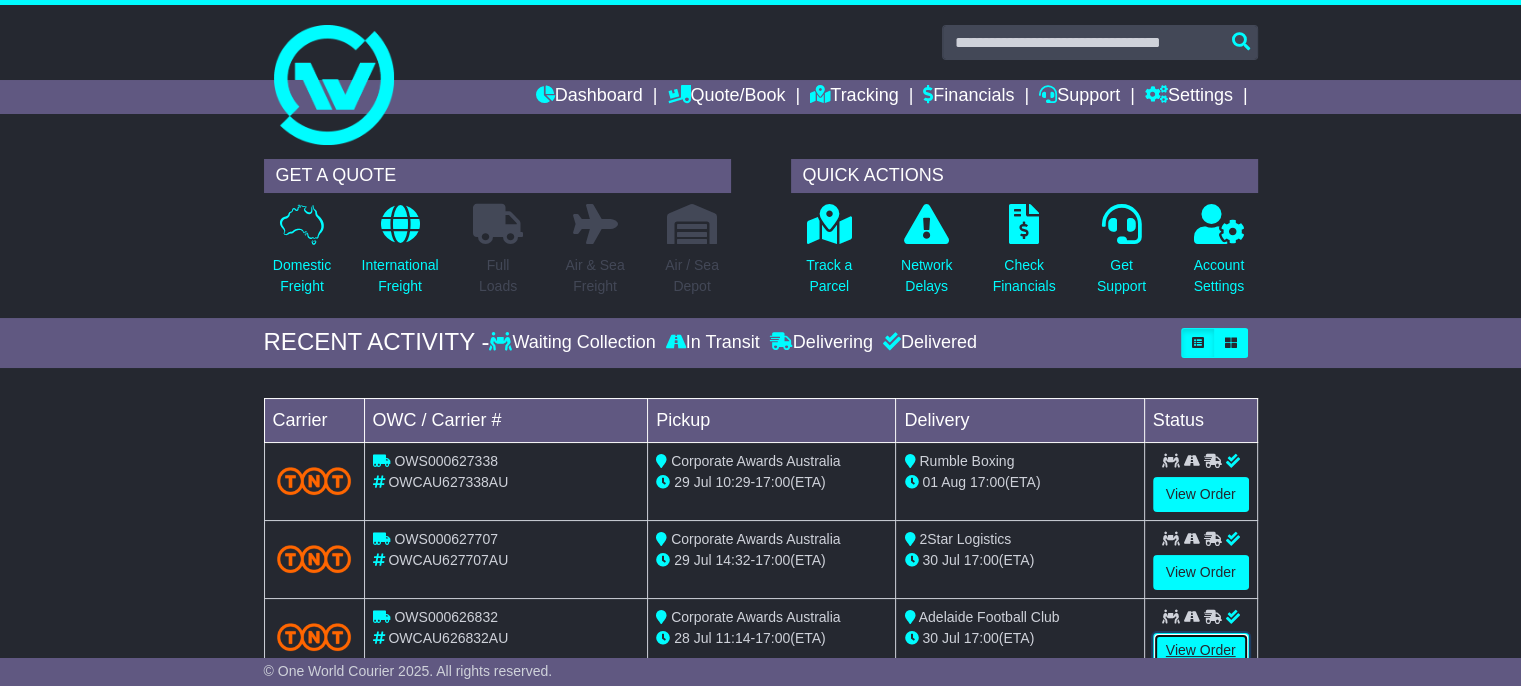click on "View Order" at bounding box center (1201, 650) 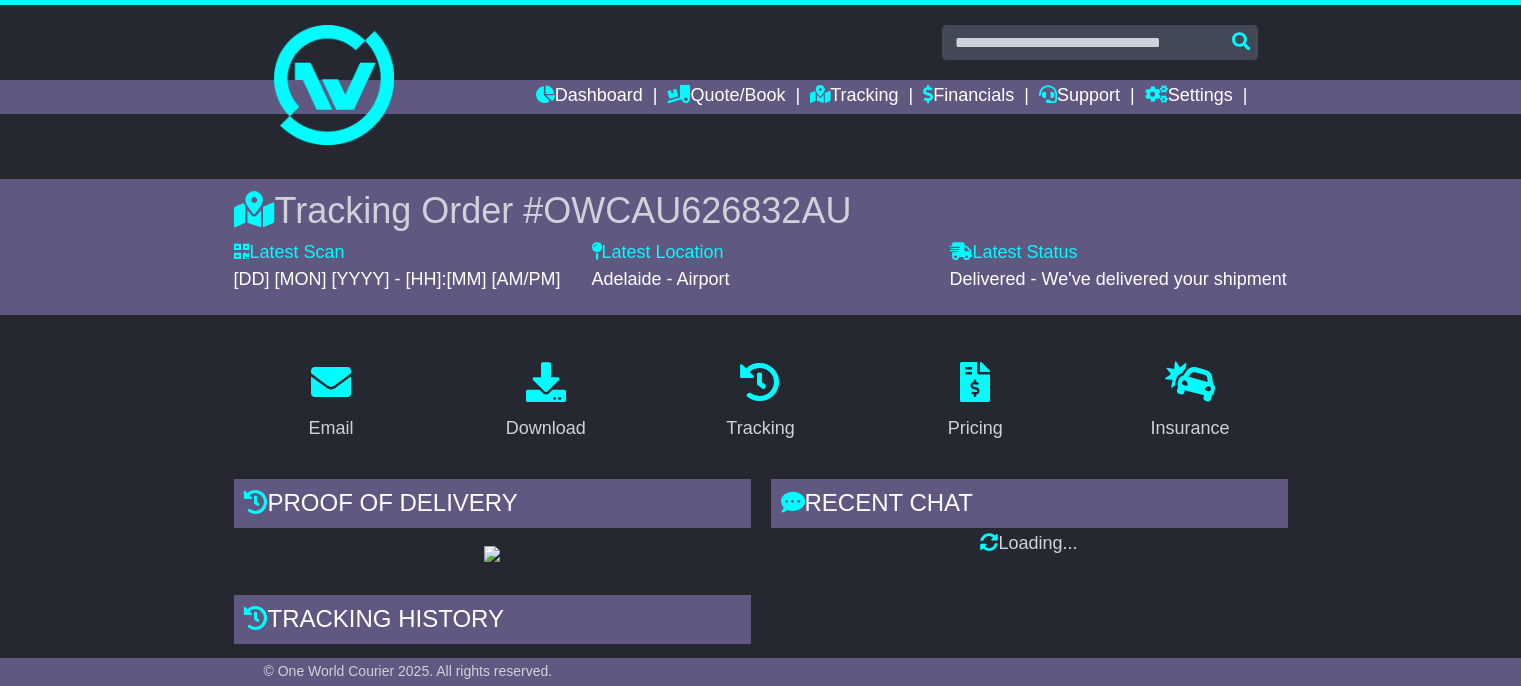 scroll, scrollTop: 0, scrollLeft: 0, axis: both 